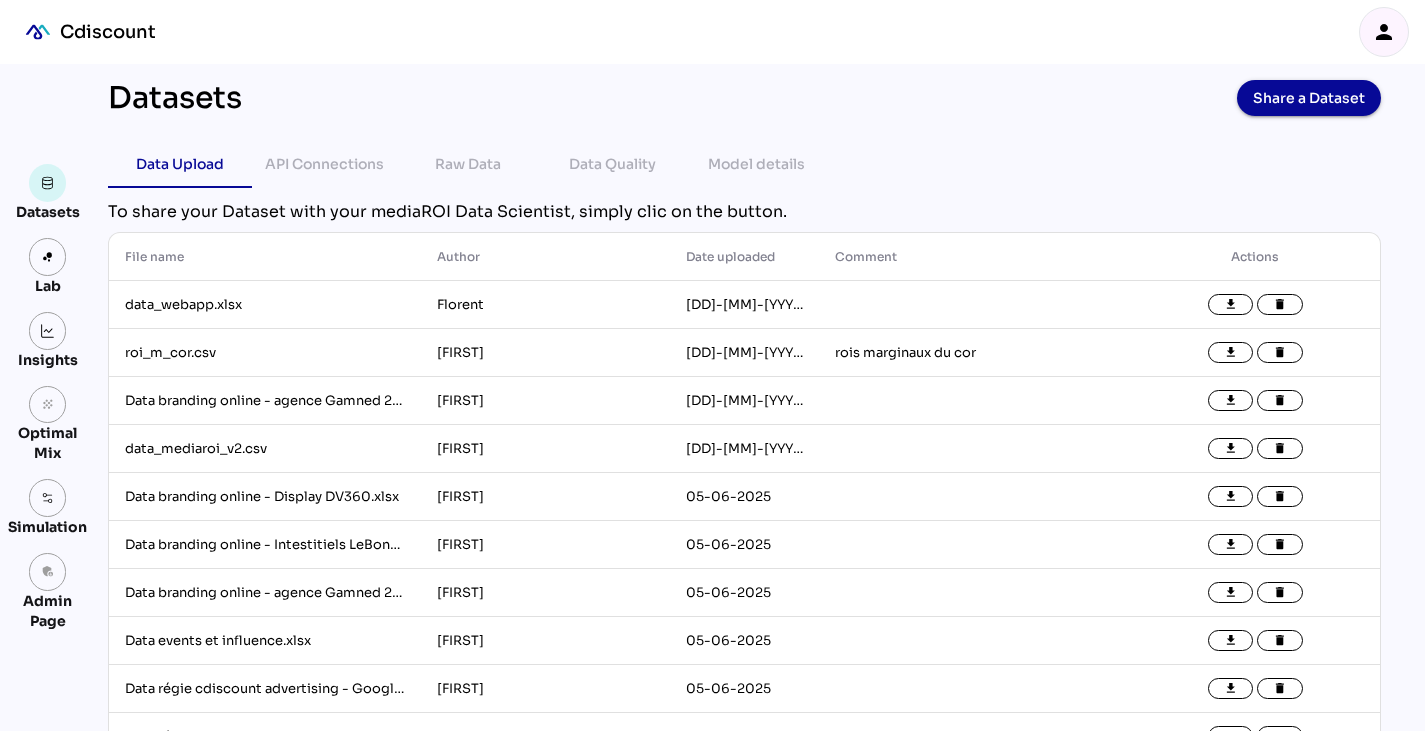 scroll, scrollTop: 0, scrollLeft: 0, axis: both 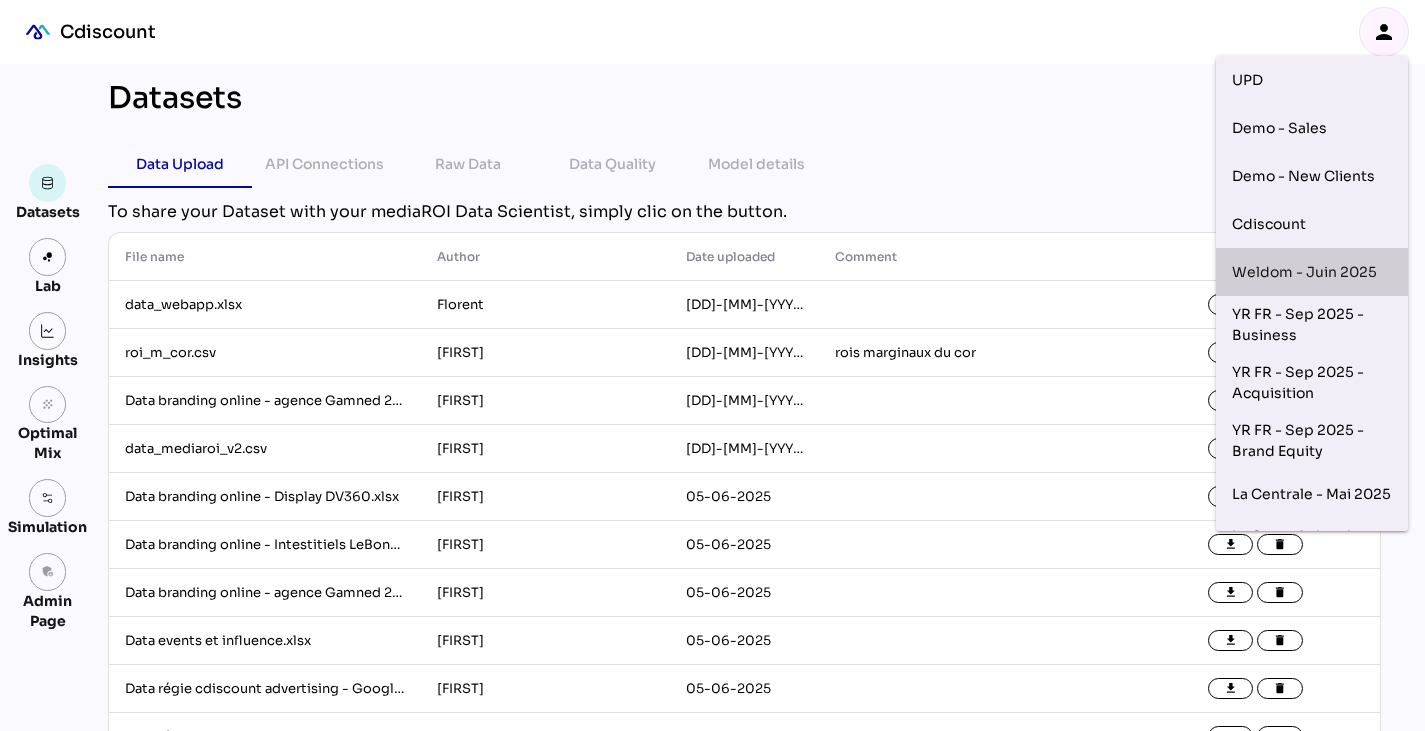 click on "Weldom - Juin 2025" at bounding box center (1312, 272) 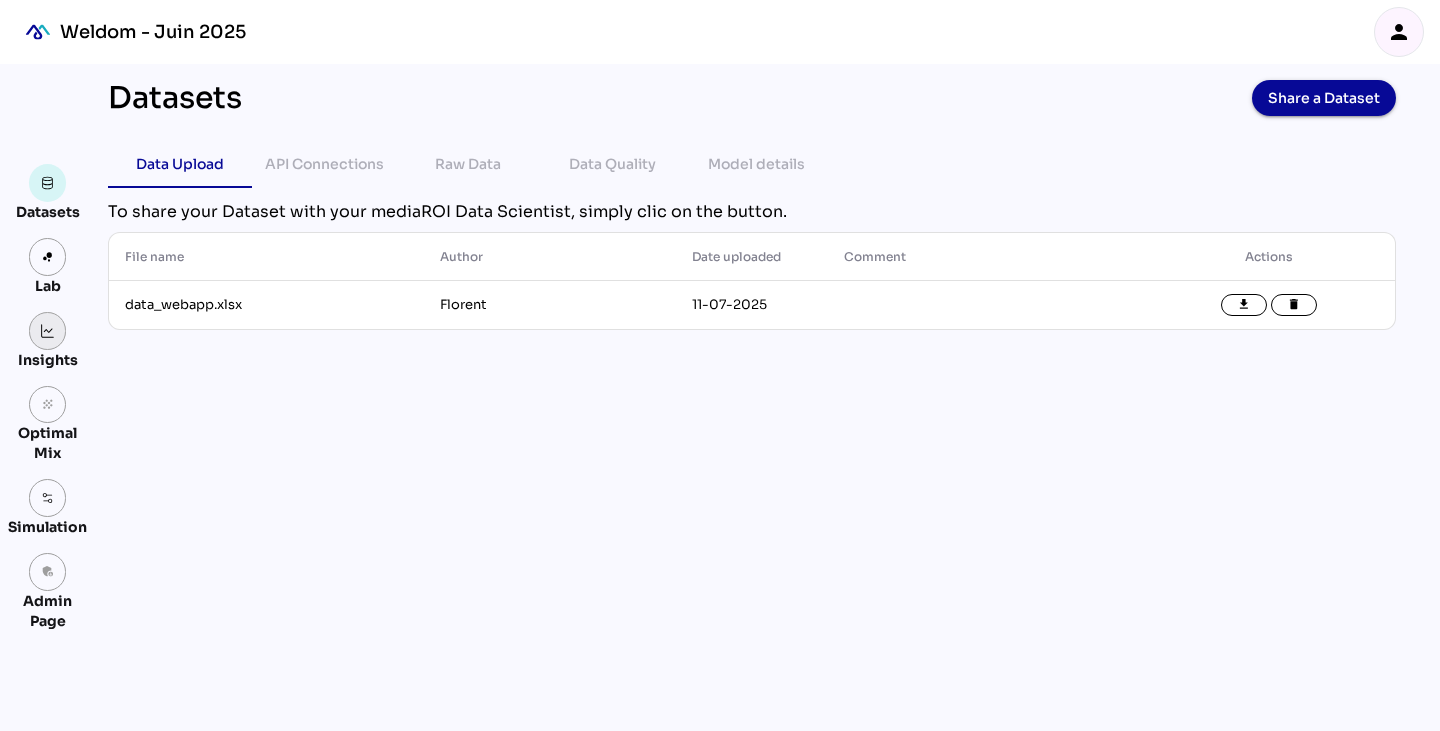 click at bounding box center [48, 331] 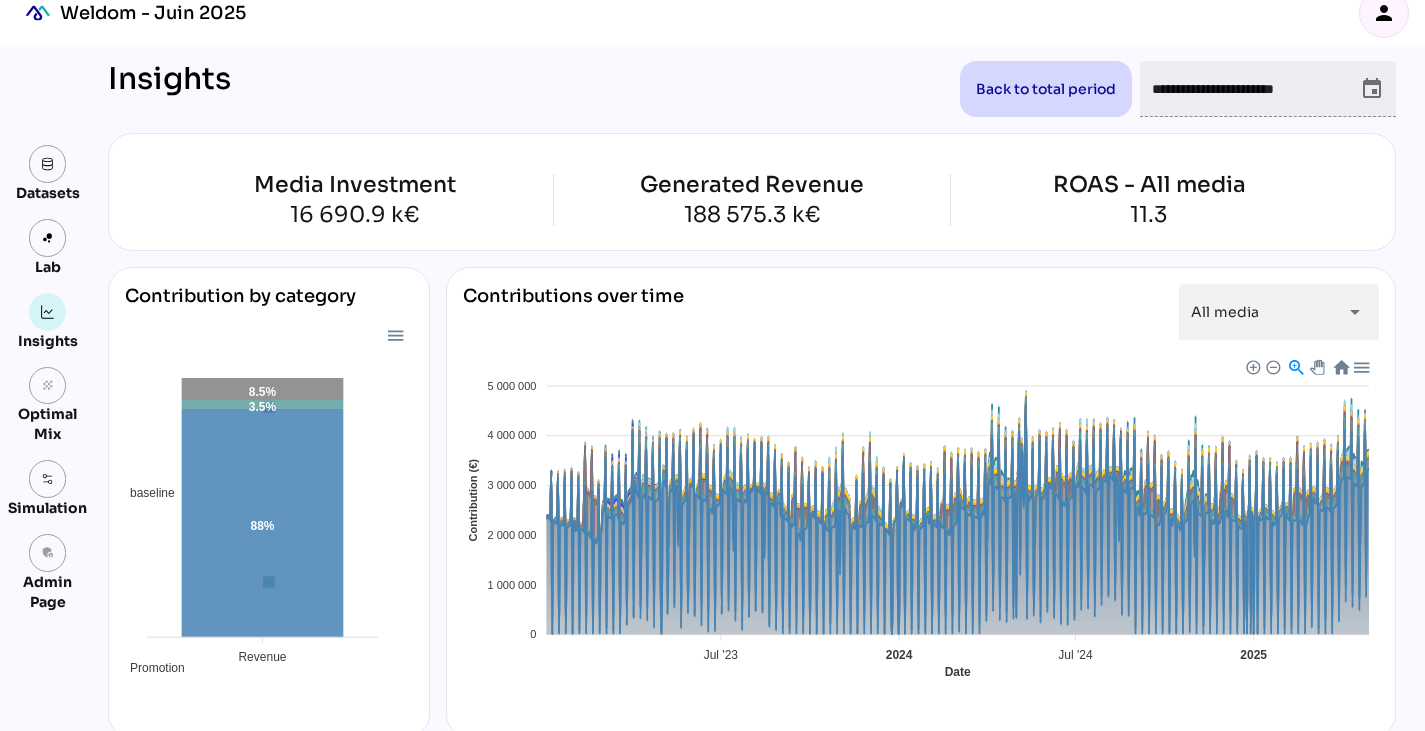 scroll, scrollTop: 0, scrollLeft: 0, axis: both 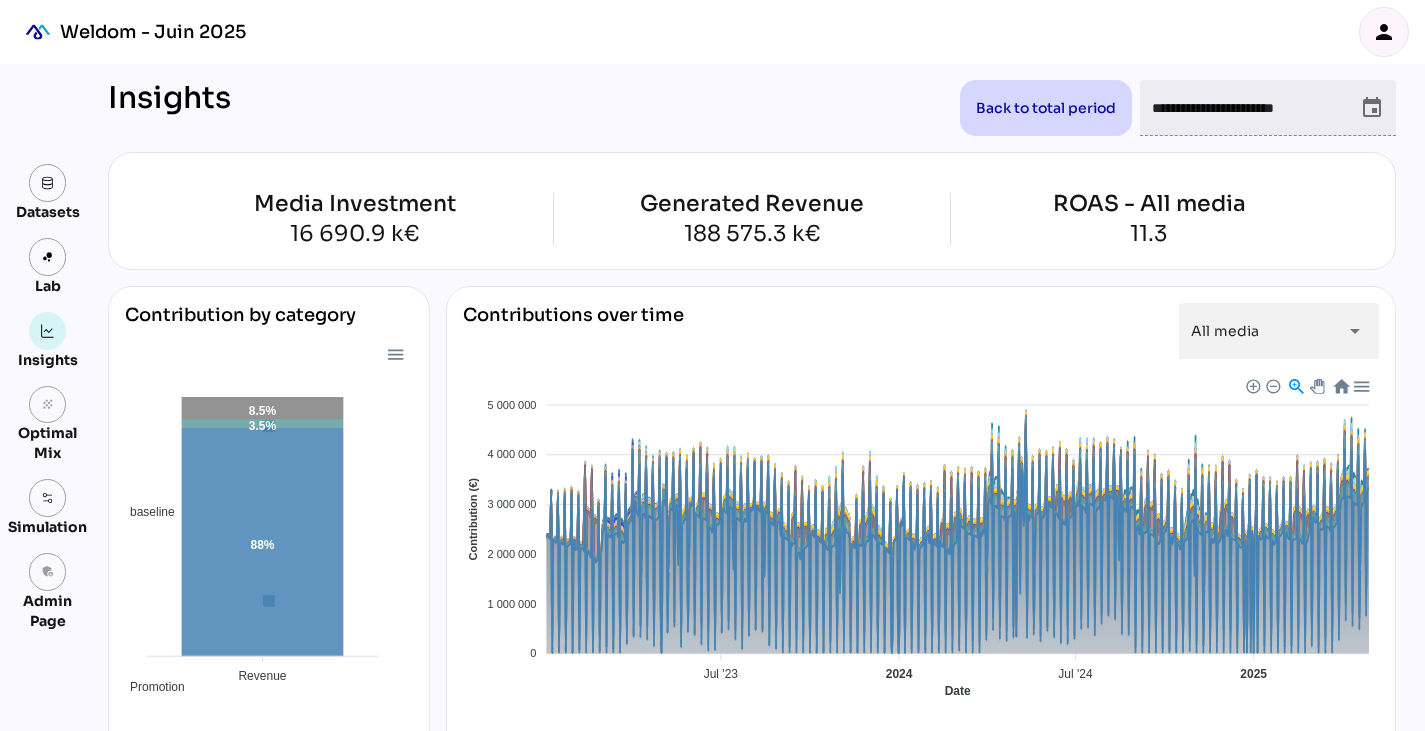 click on "person" at bounding box center [1384, 32] 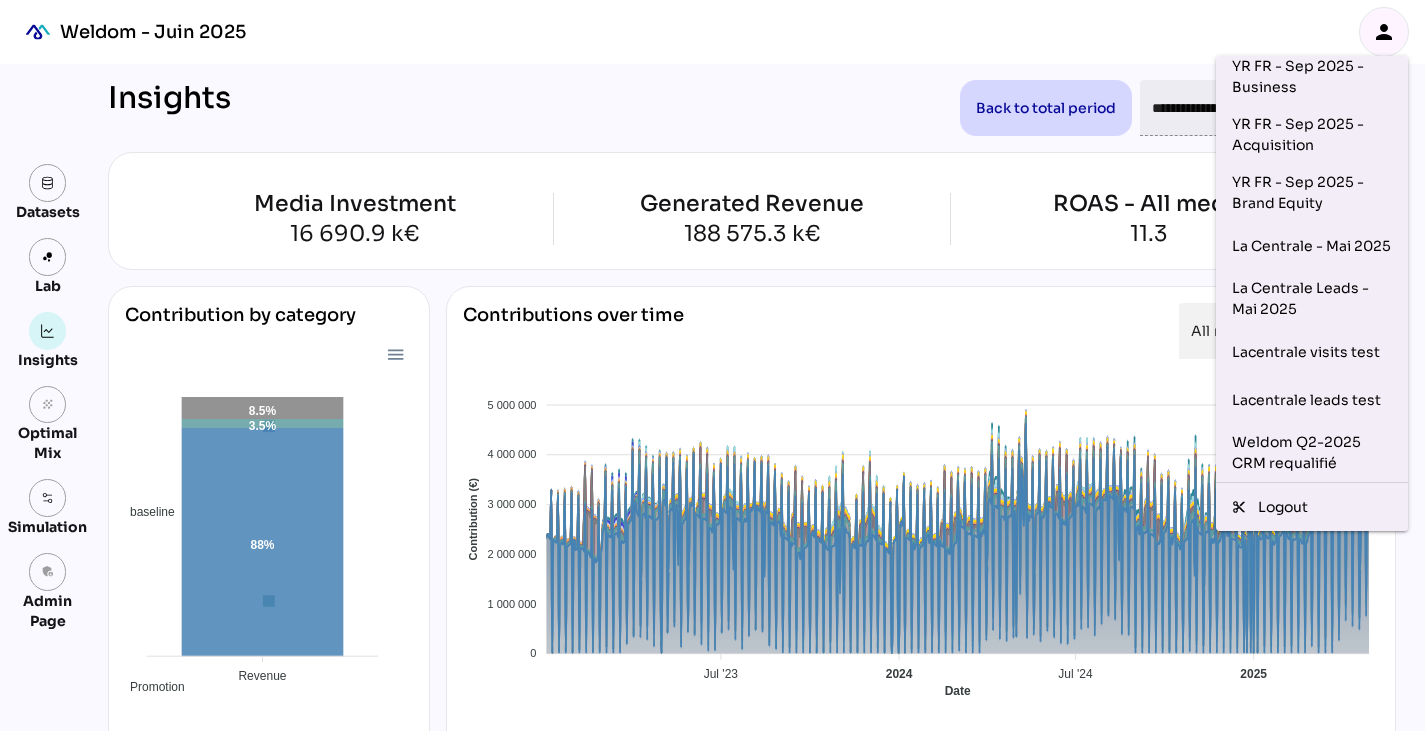 scroll, scrollTop: 254, scrollLeft: 0, axis: vertical 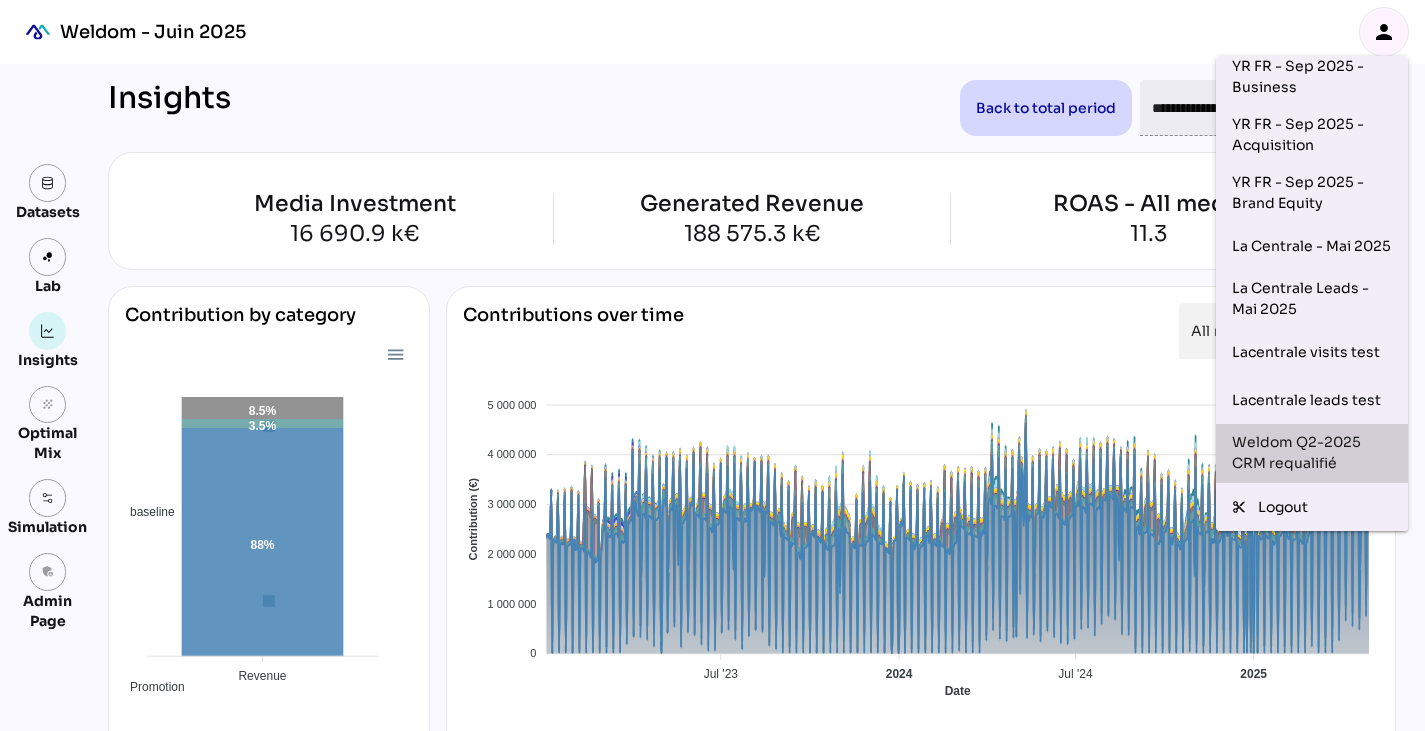click on "Weldom Q2-2025 CRM requalifié" at bounding box center [1312, 453] 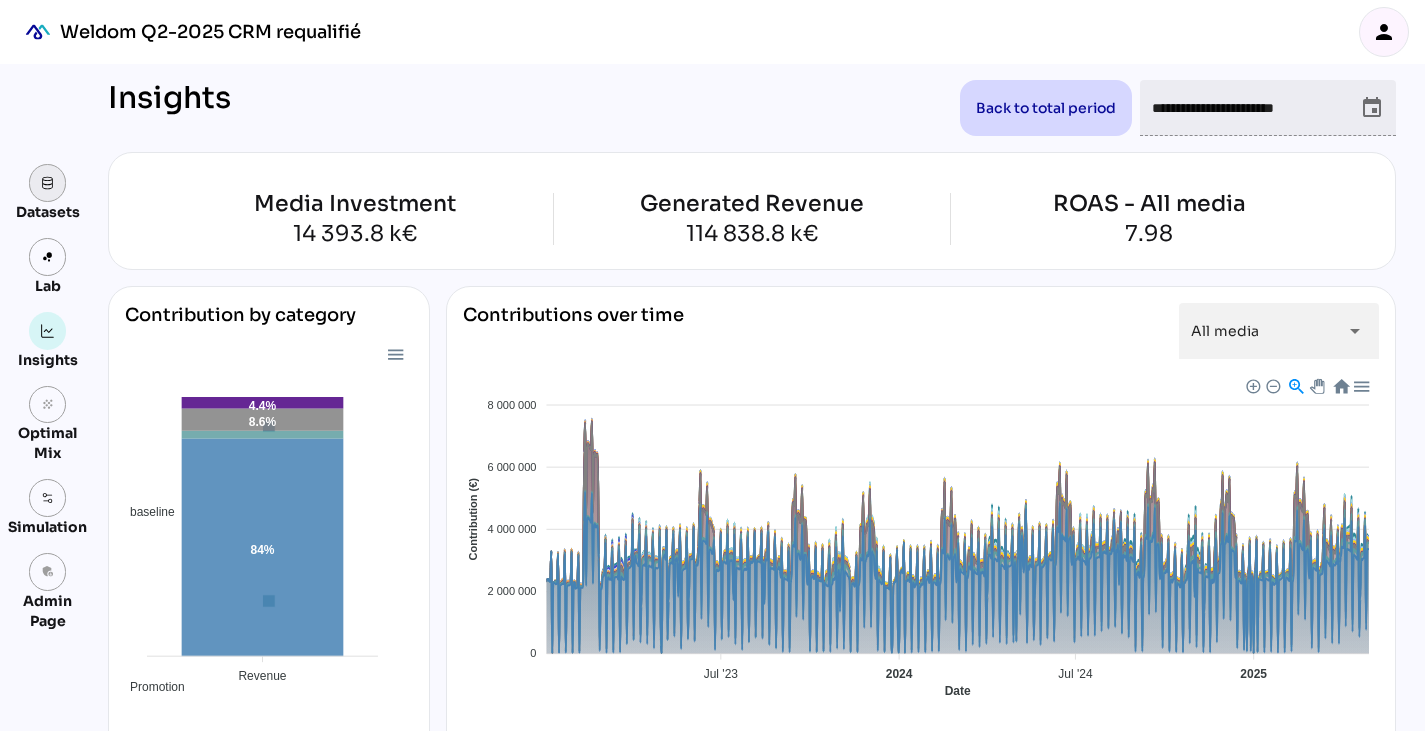 click at bounding box center (48, 183) 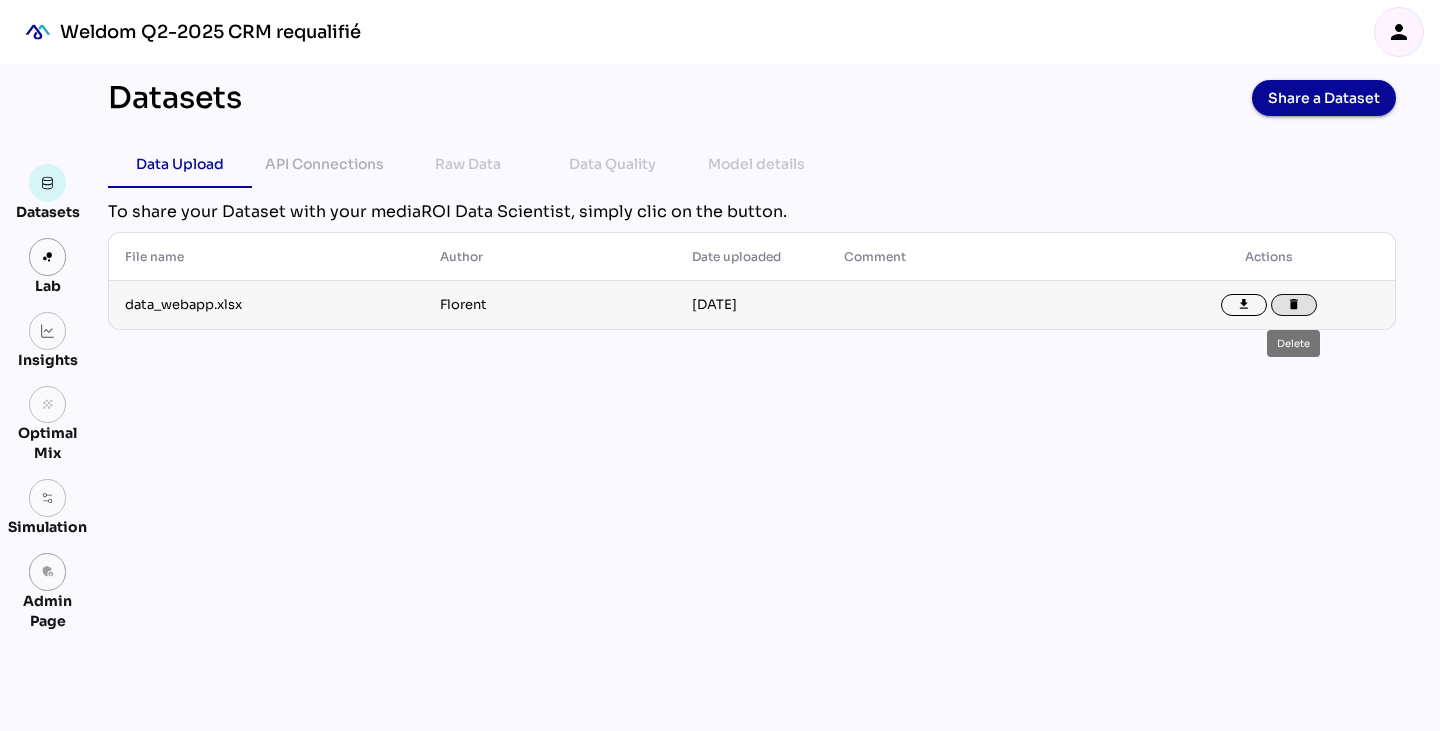 click on "delete" at bounding box center [1294, 305] 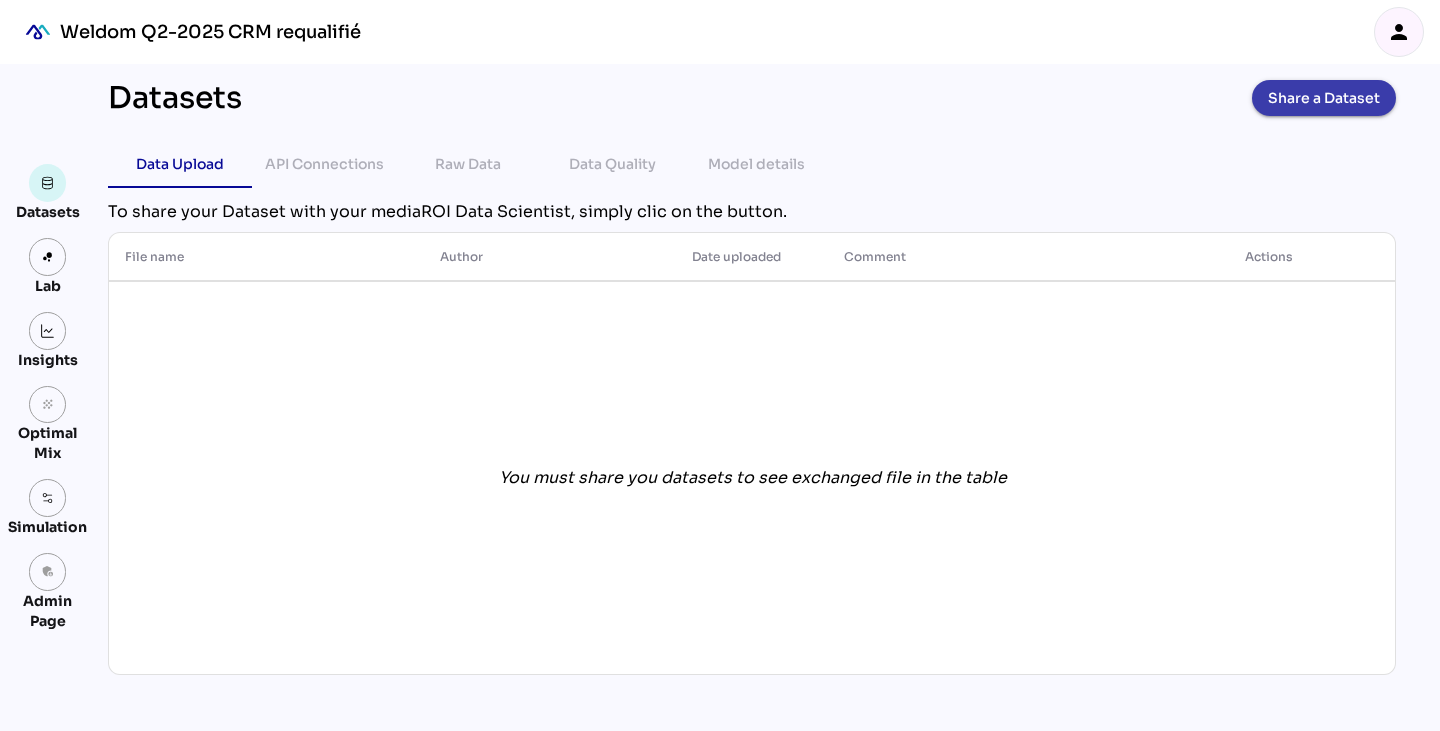 click on "Share a Dataset" at bounding box center (1324, 98) 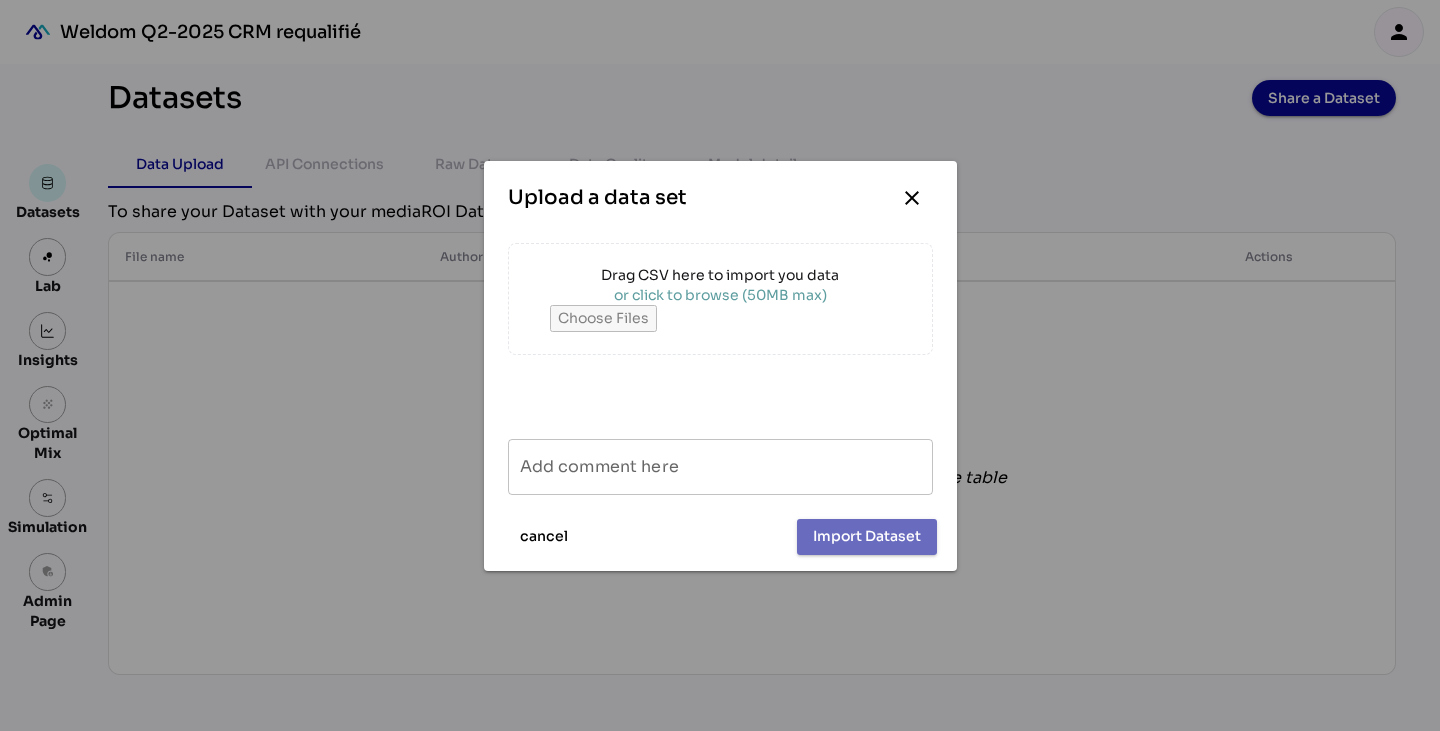 click on "or click to browse (50MB max)" at bounding box center (720, 295) 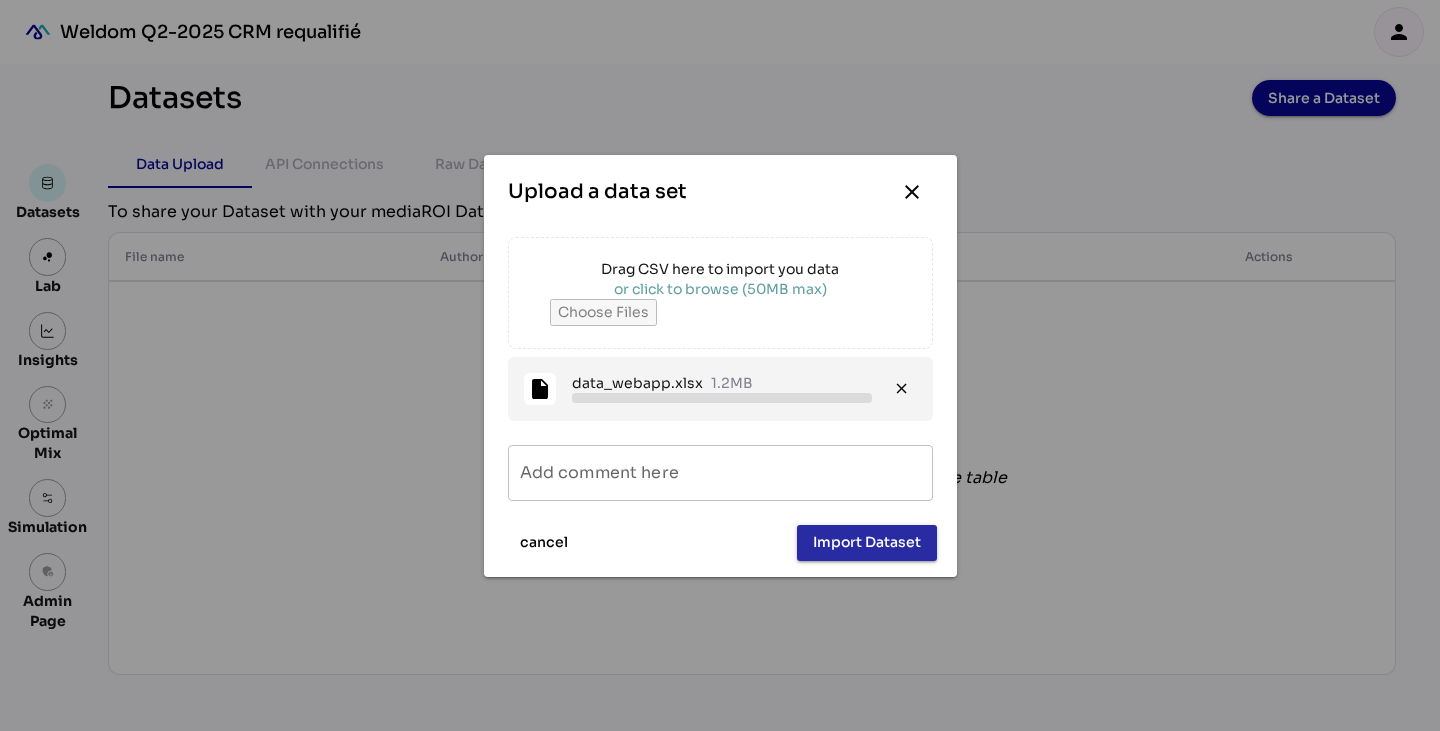 click on "Import Dataset" at bounding box center (867, 542) 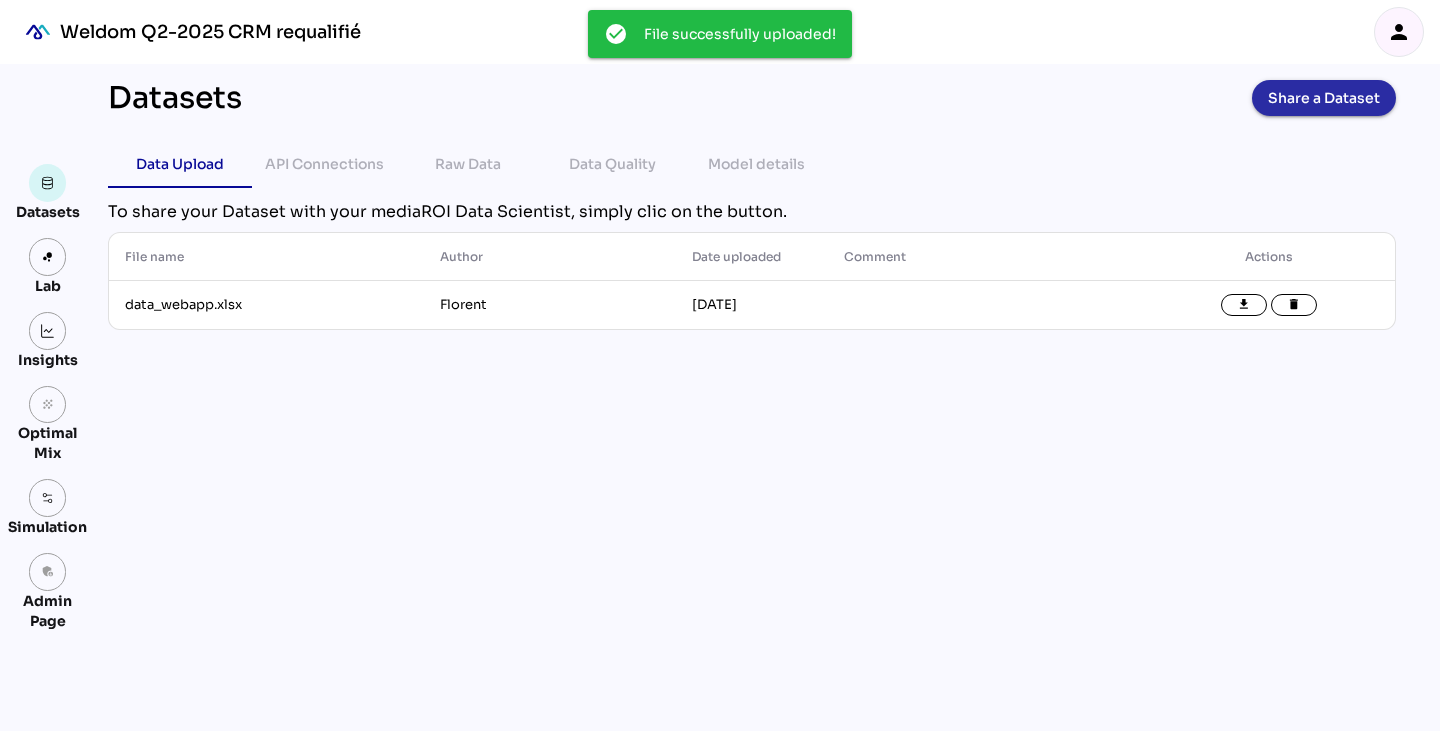 click on "Share a Dataset" at bounding box center (1324, 98) 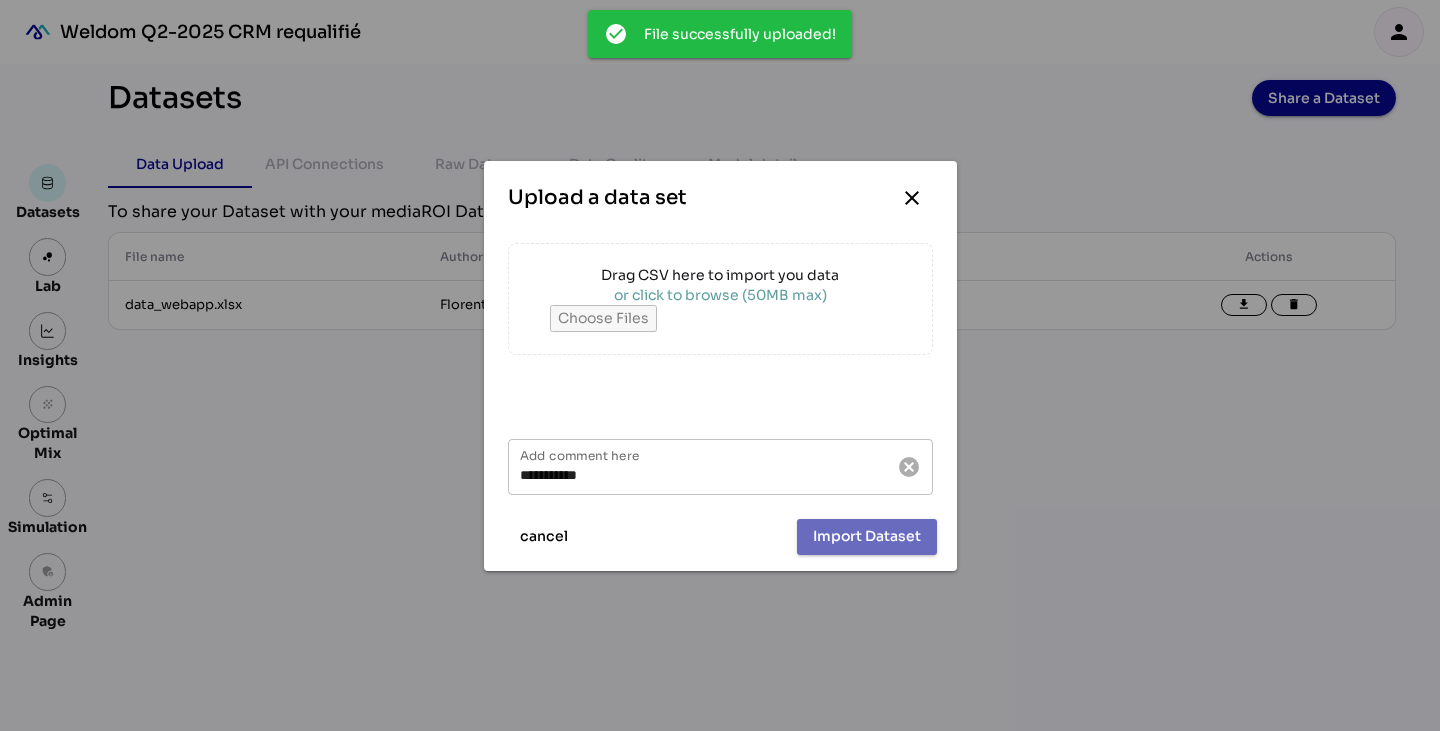 click on "Drag CSV here to import you data" at bounding box center (720, 275) 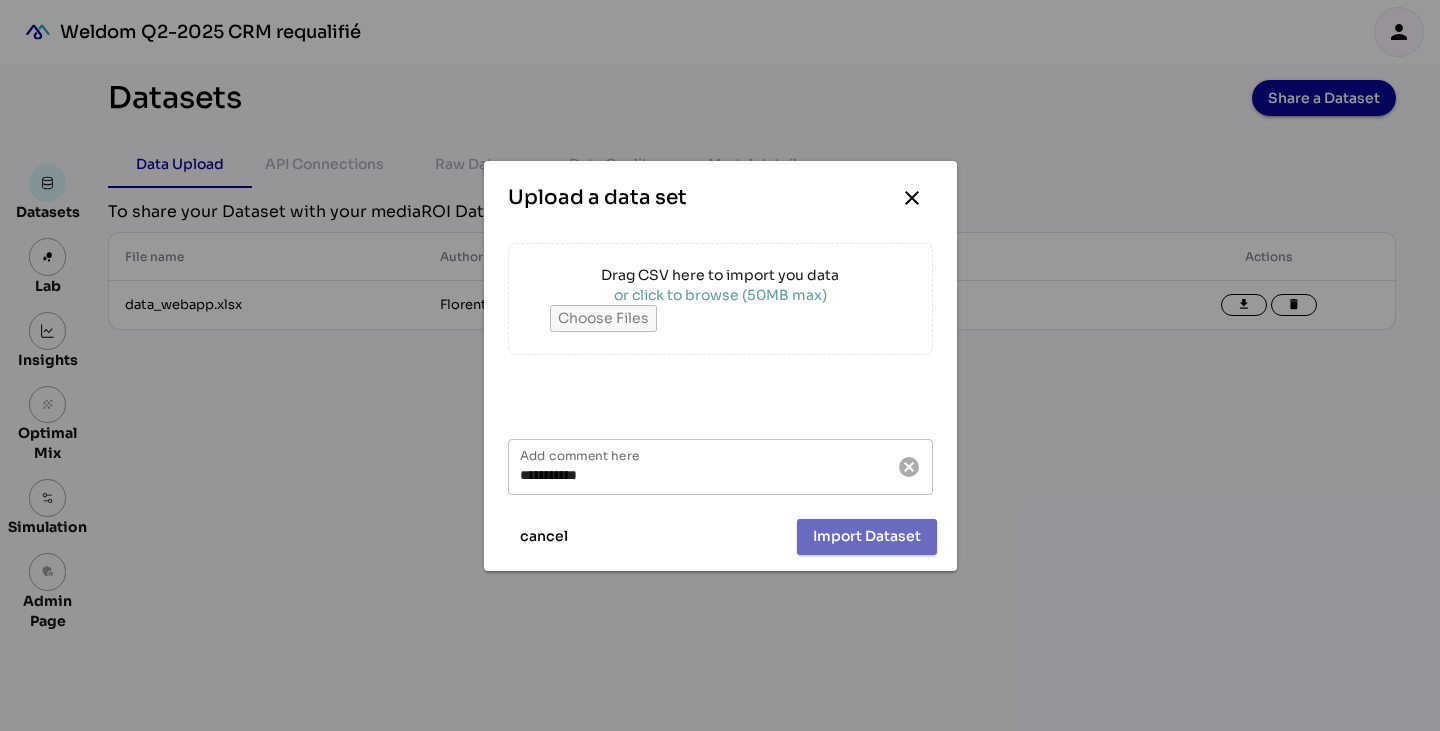 type on "**********" 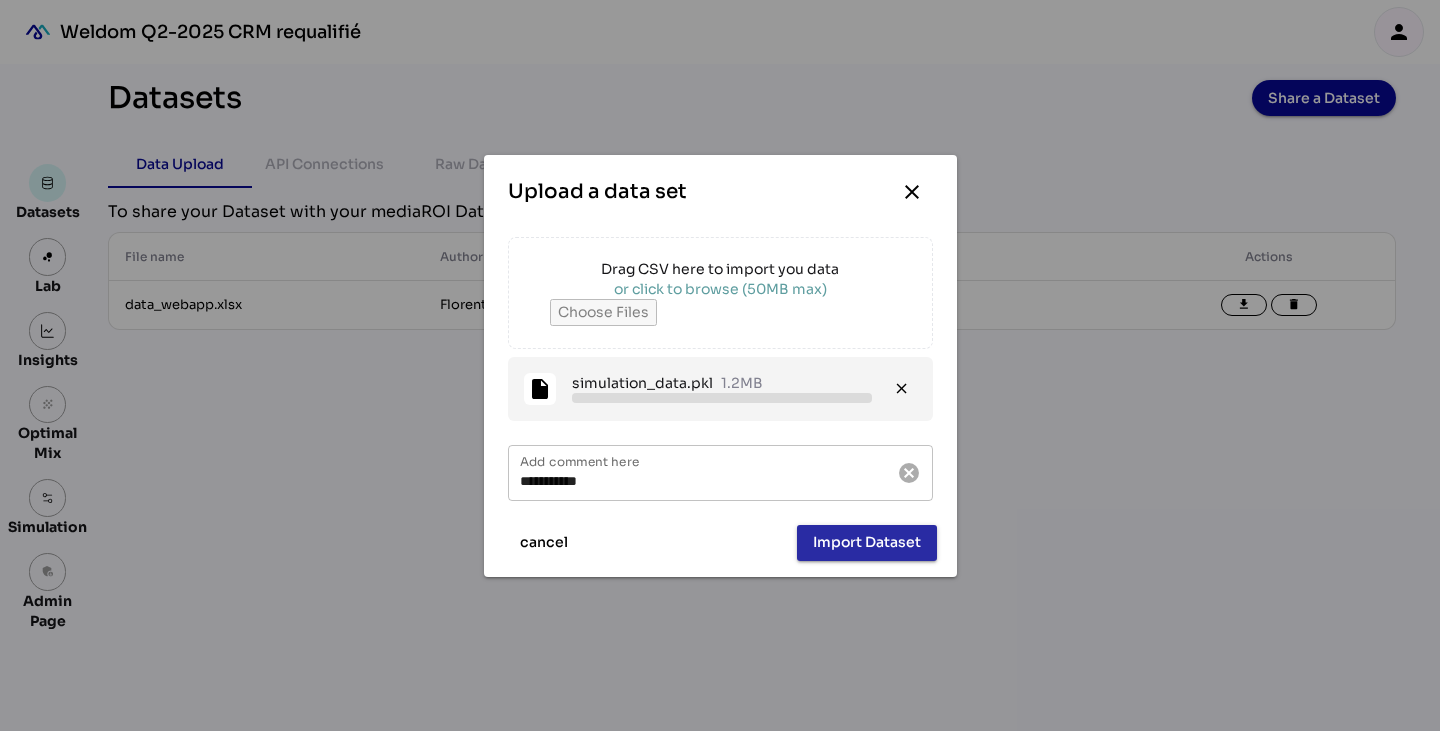 click on "Import Dataset" at bounding box center (867, 542) 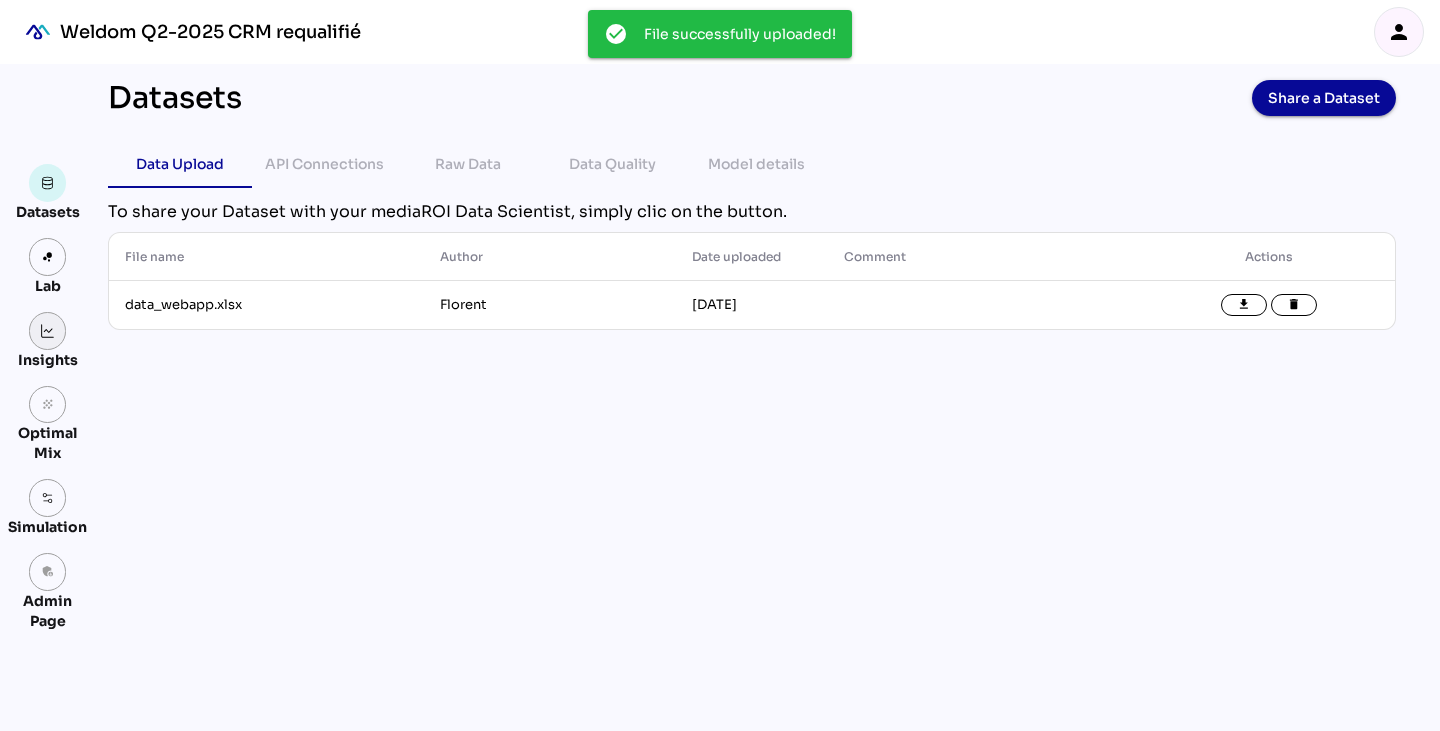 click at bounding box center [48, 331] 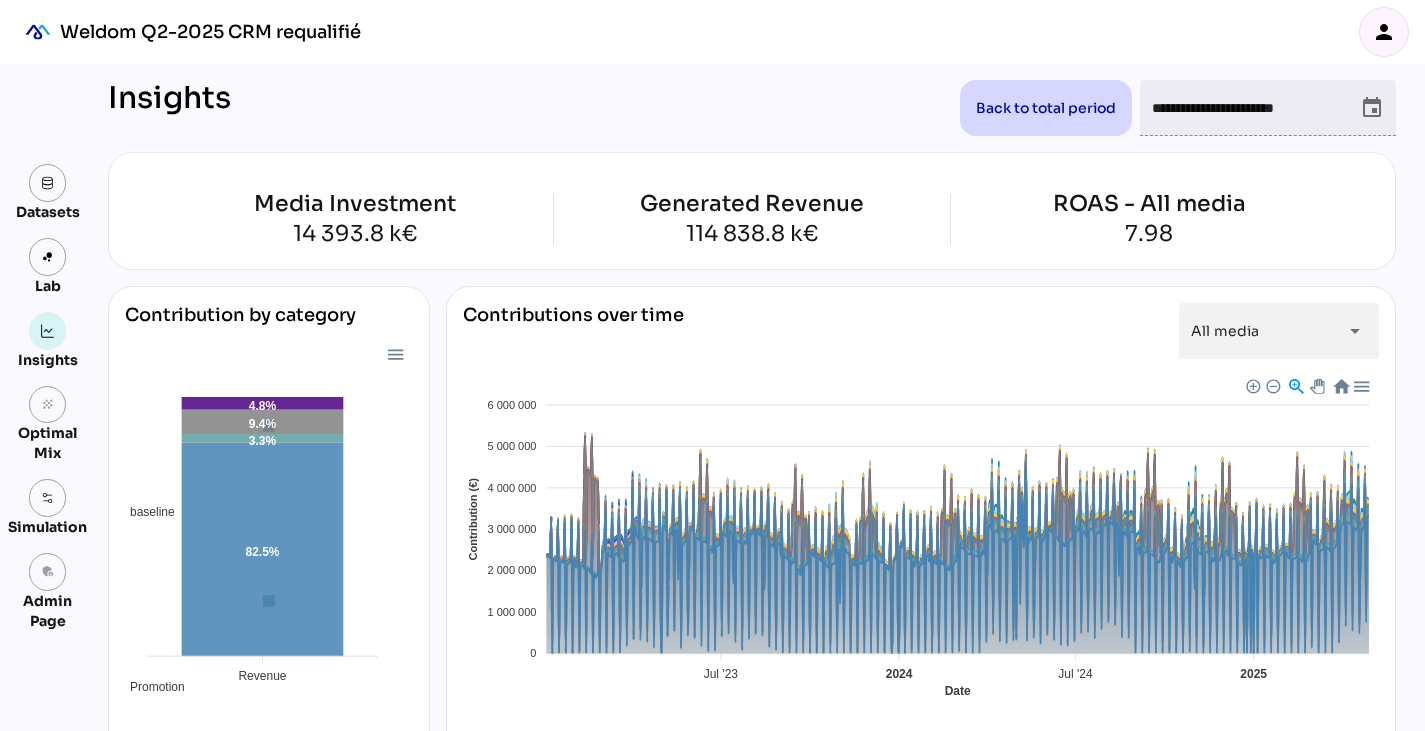 scroll, scrollTop: 0, scrollLeft: 0, axis: both 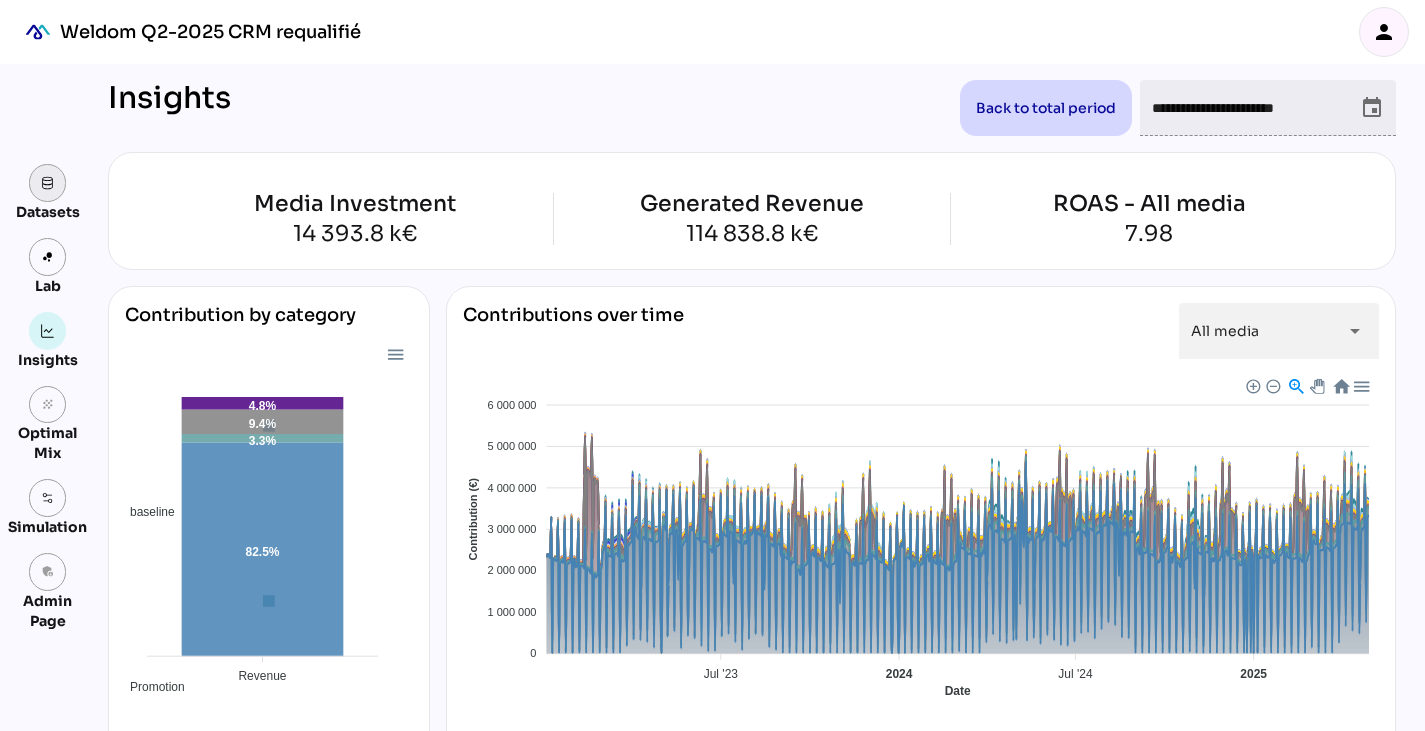 click at bounding box center (48, 183) 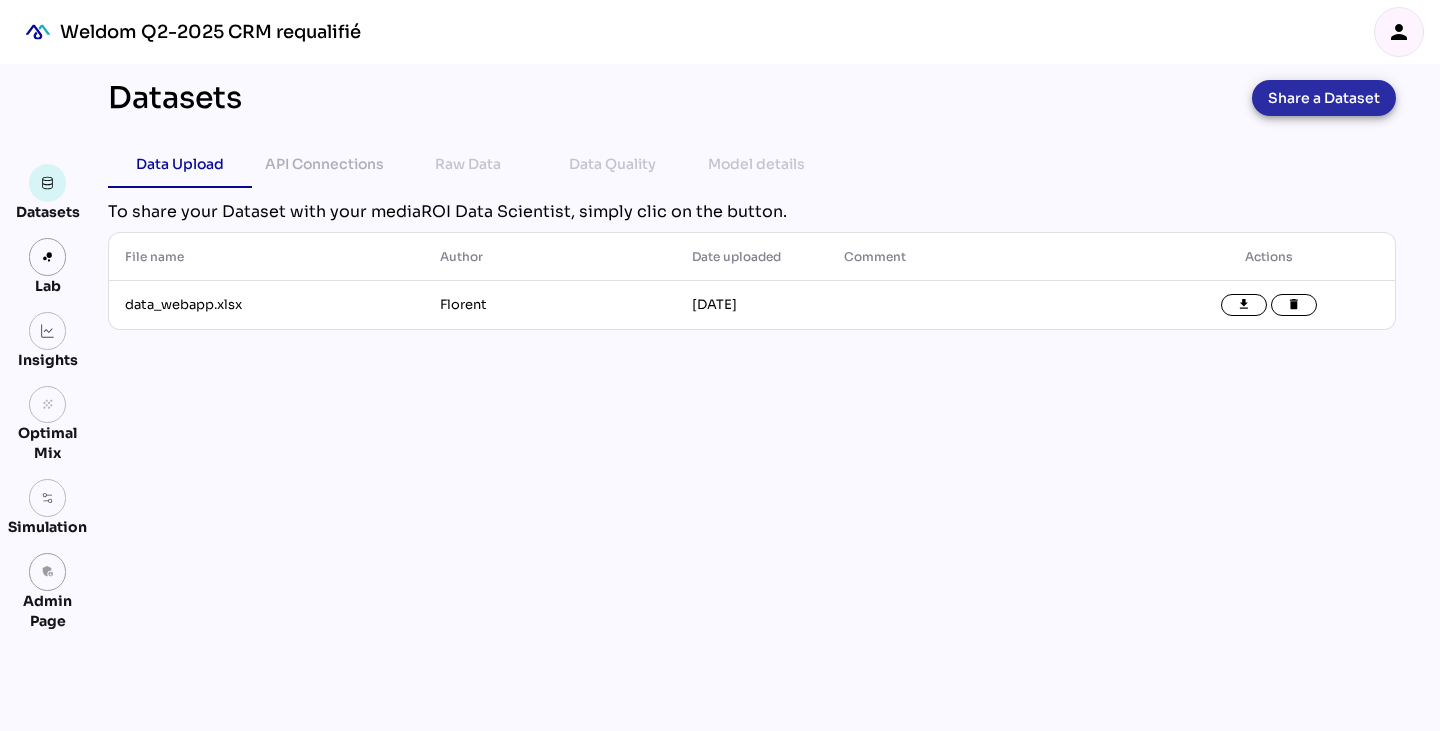 click on "Share a Dataset" at bounding box center [1324, 98] 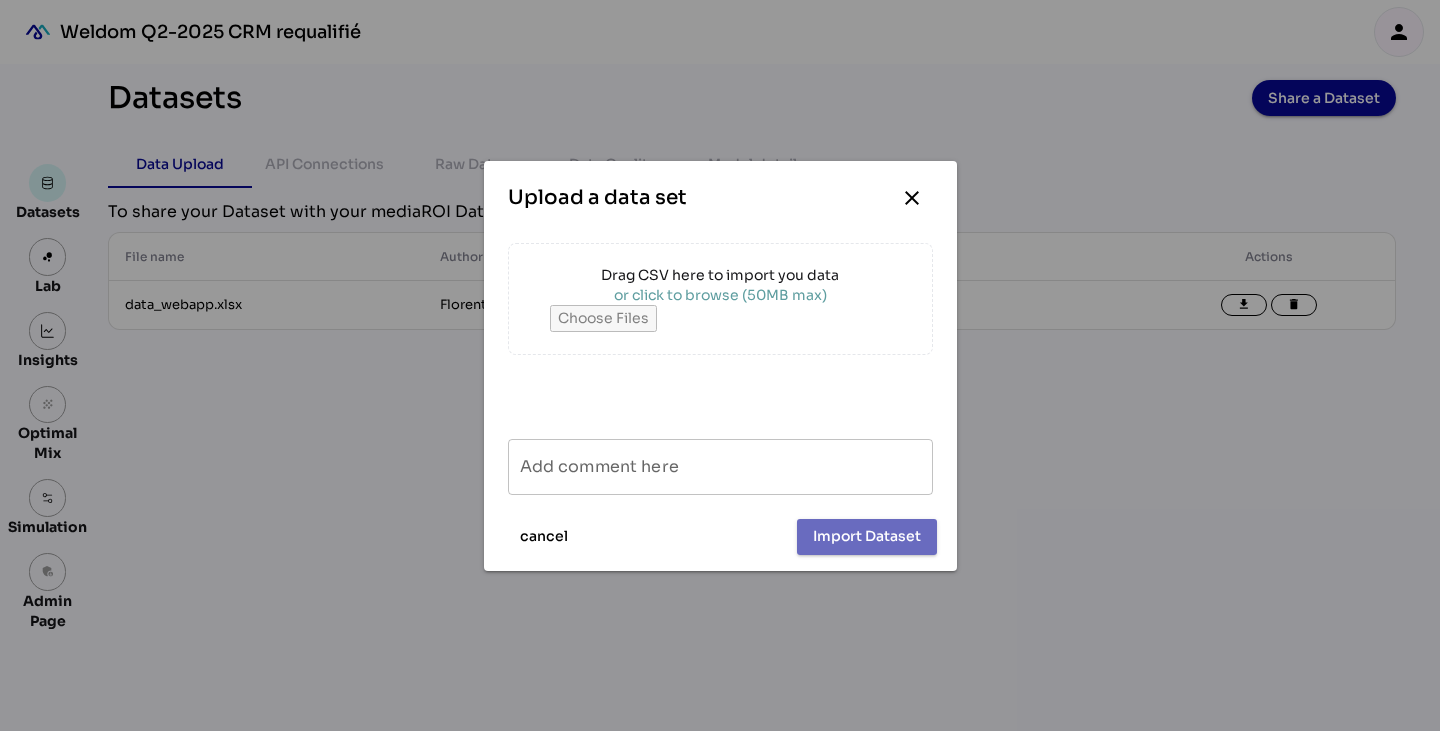 click on "or click to browse (50MB max)" at bounding box center (720, 295) 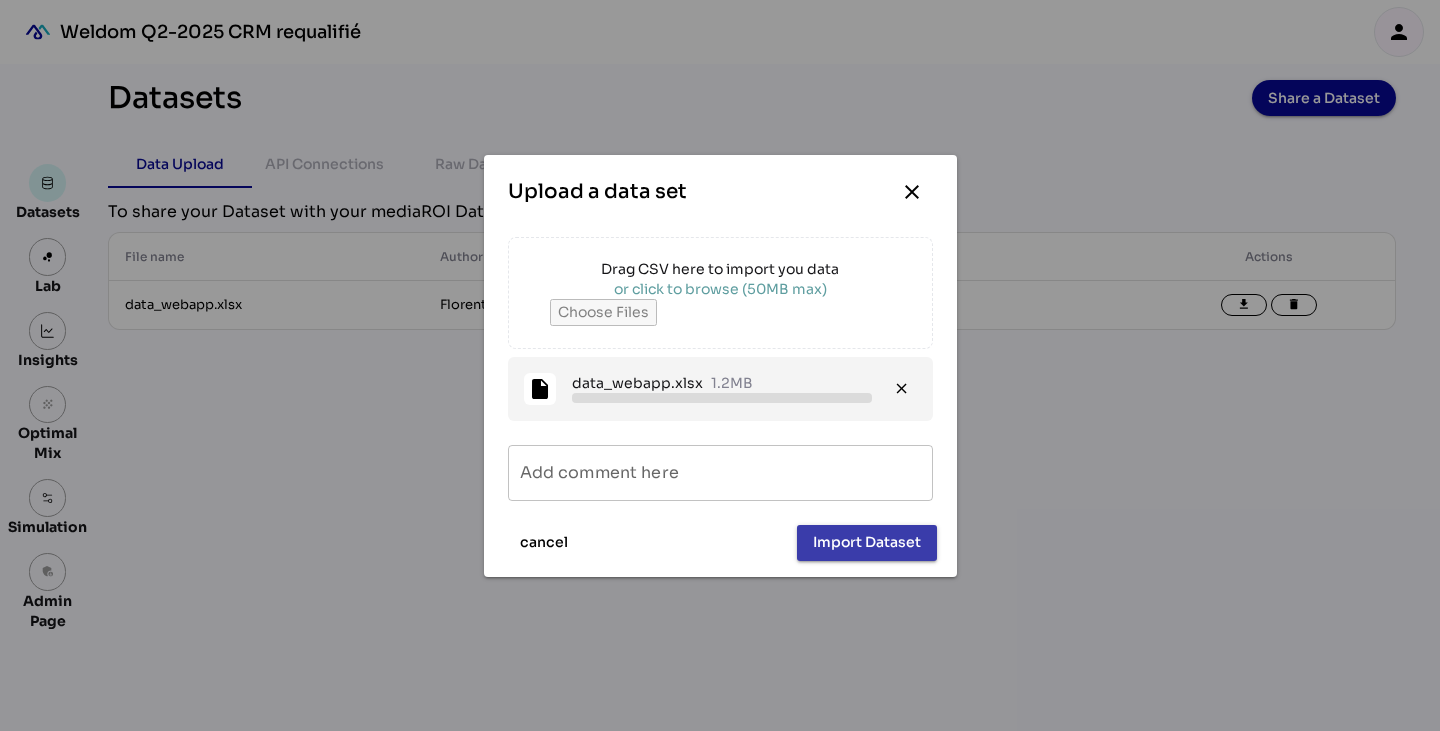click on "Import Dataset" at bounding box center (867, 542) 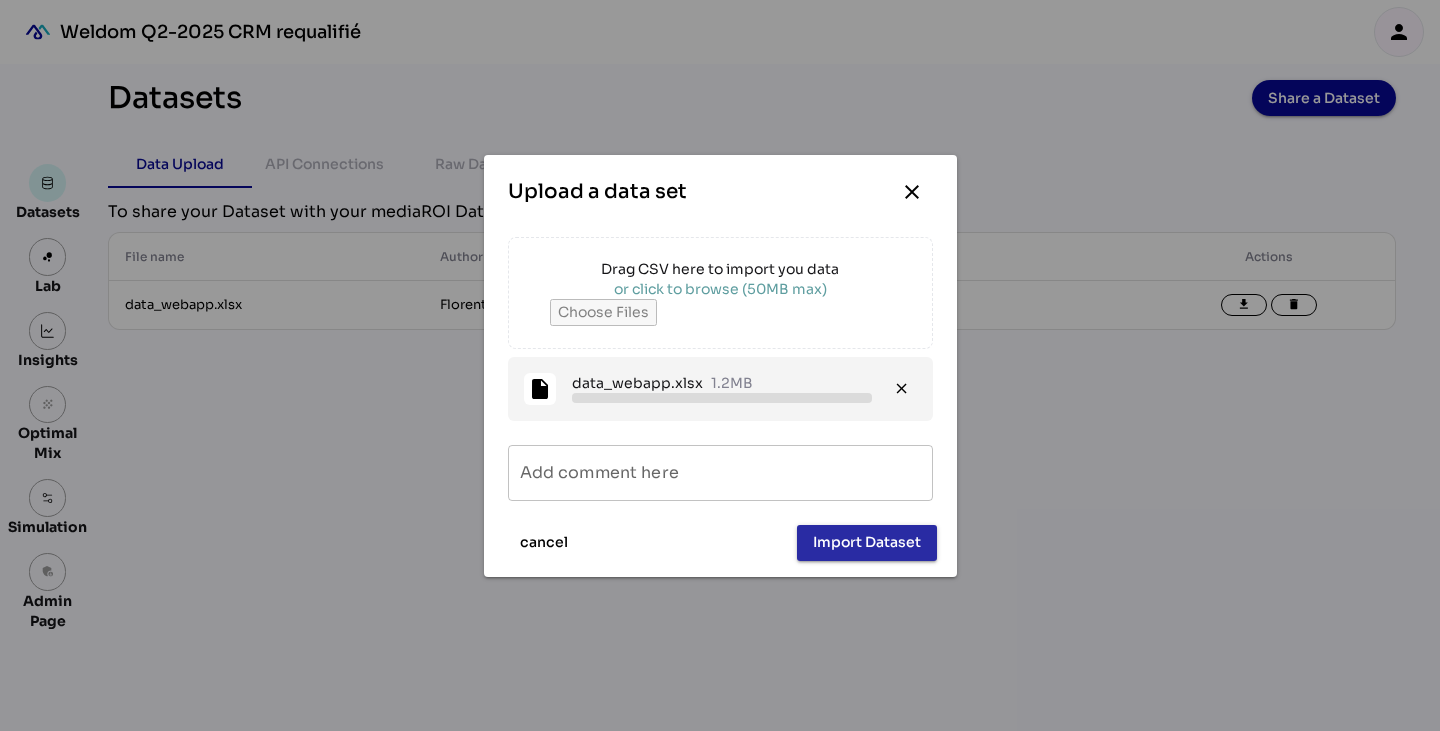 type on "**********" 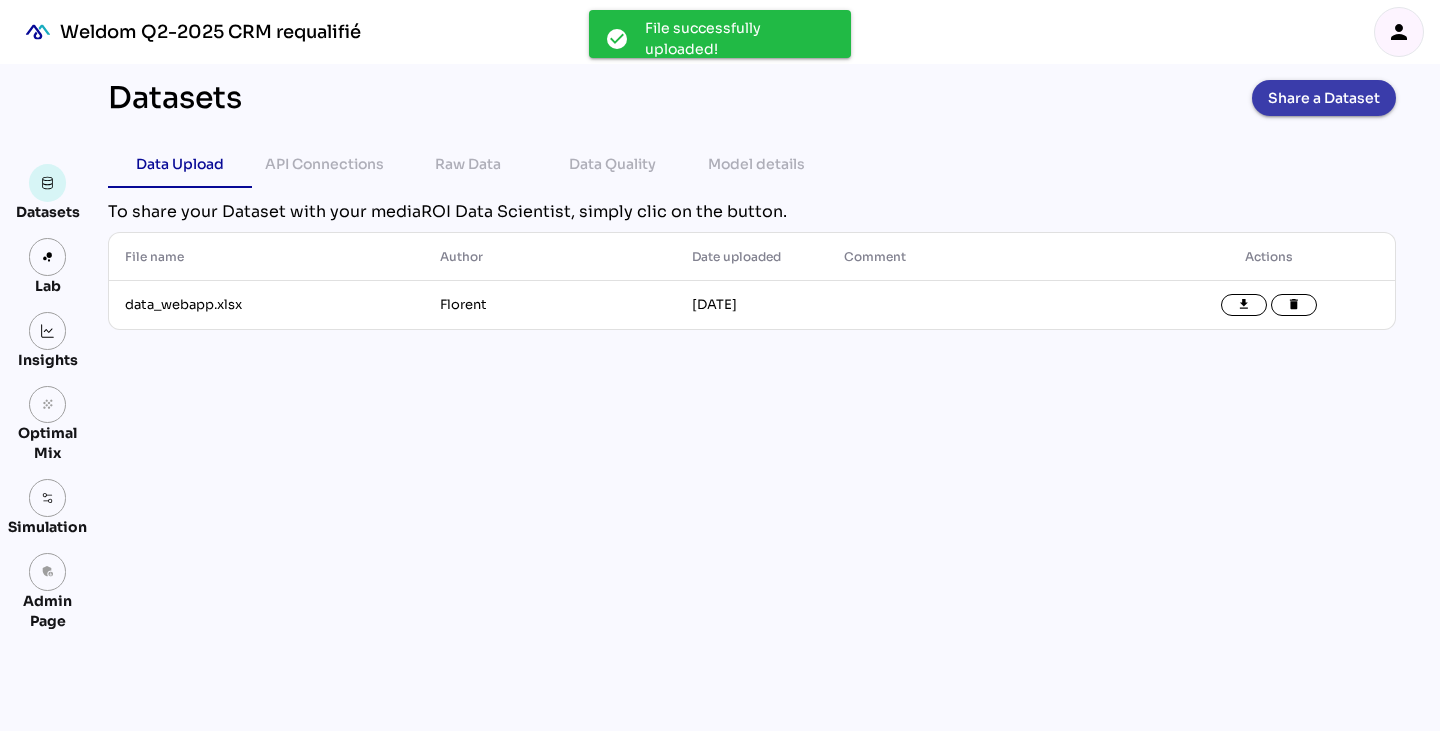 click on "Share a Dataset" at bounding box center [1324, 98] 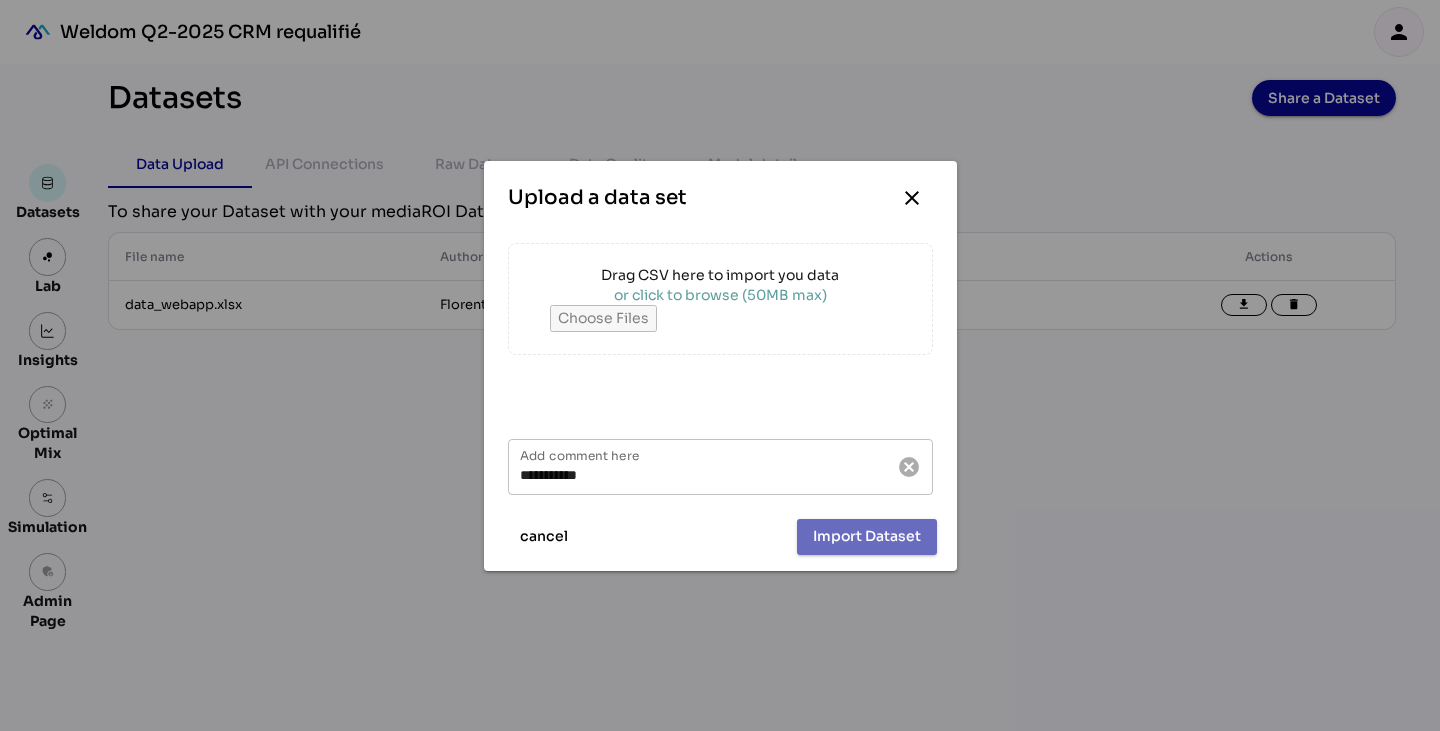 click on "Drag CSV here to import you data" at bounding box center [720, 275] 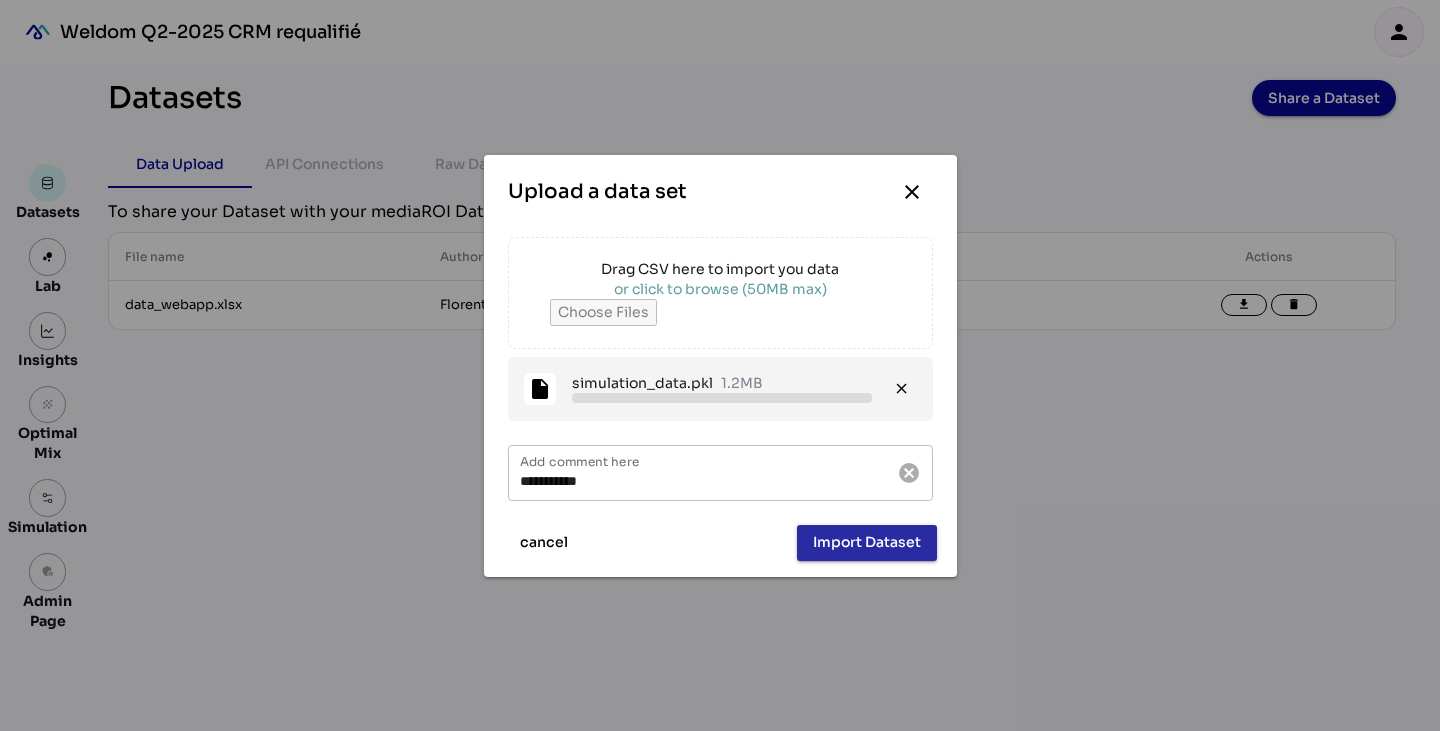 click on "Import Dataset" at bounding box center [867, 542] 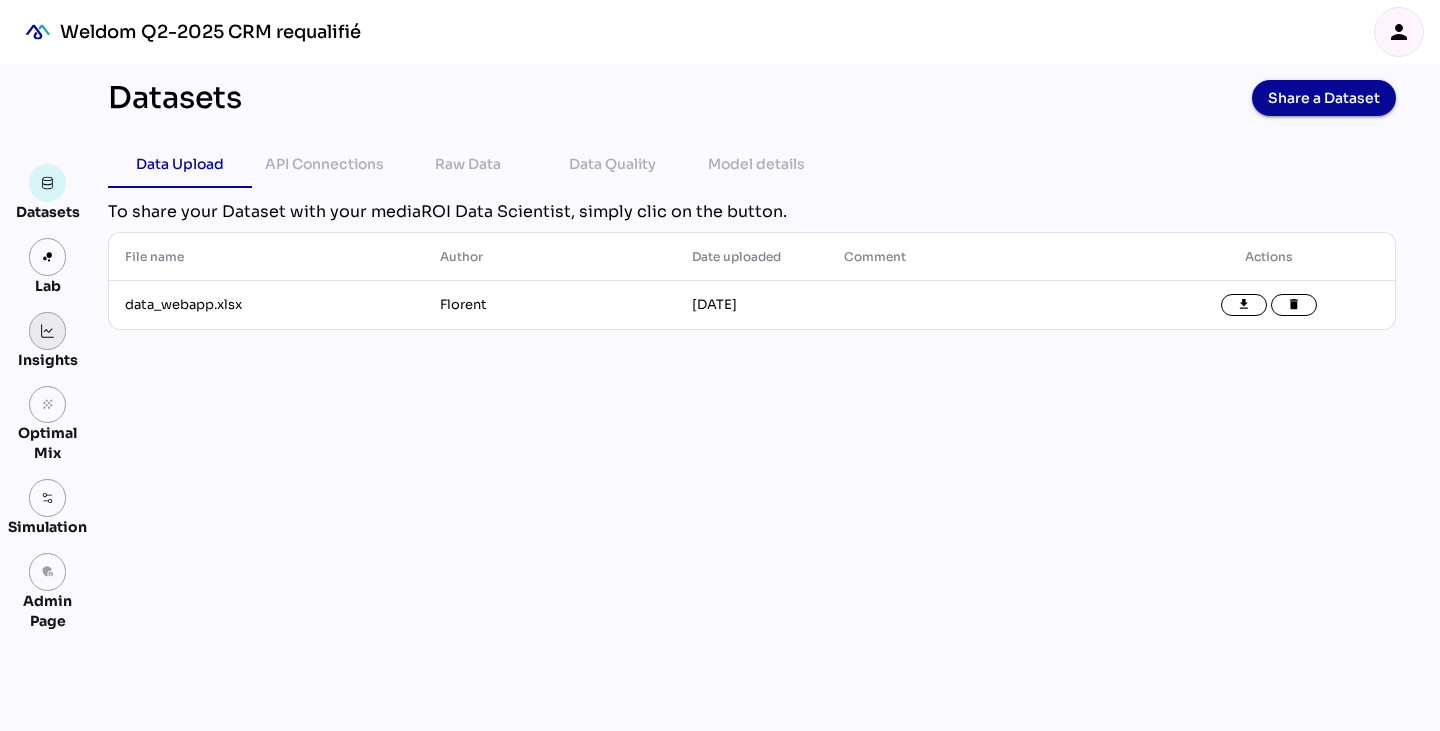 click at bounding box center [48, 331] 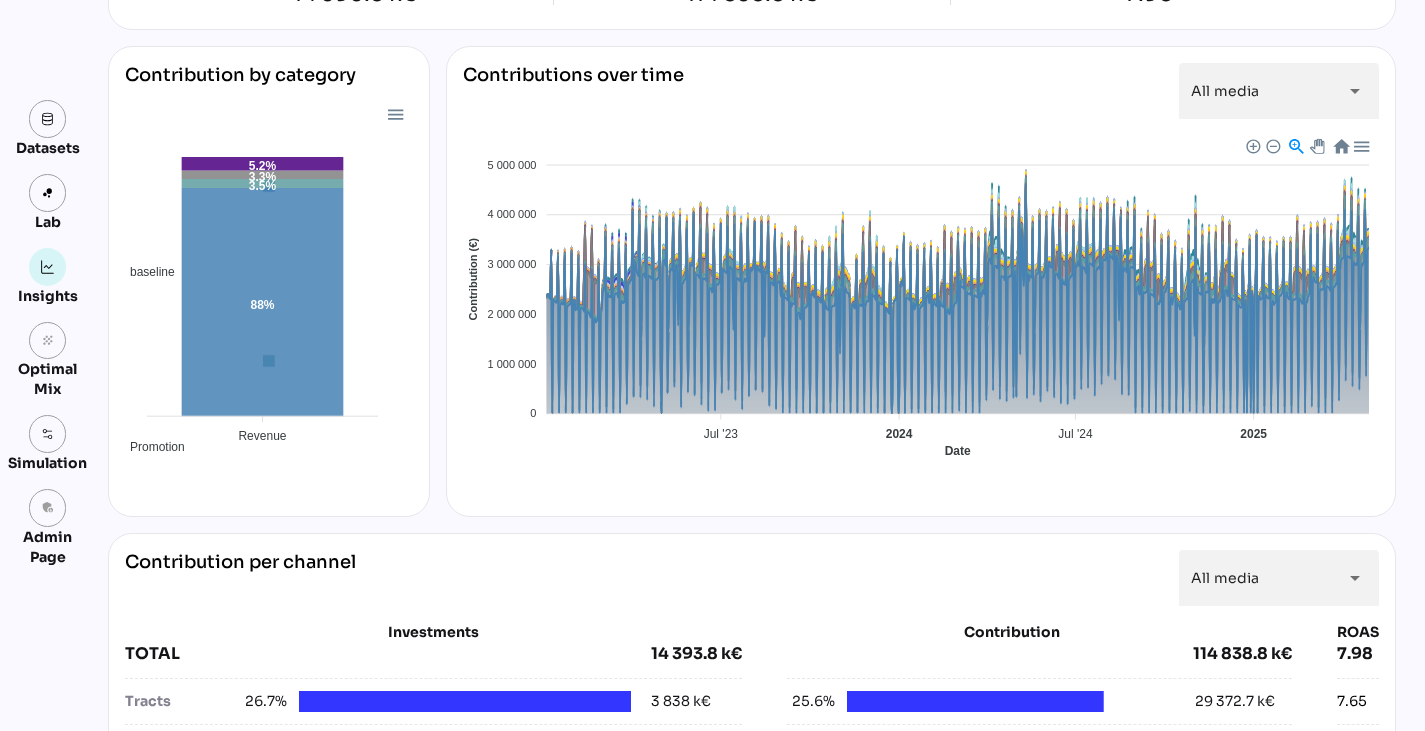 scroll, scrollTop: 0, scrollLeft: 0, axis: both 